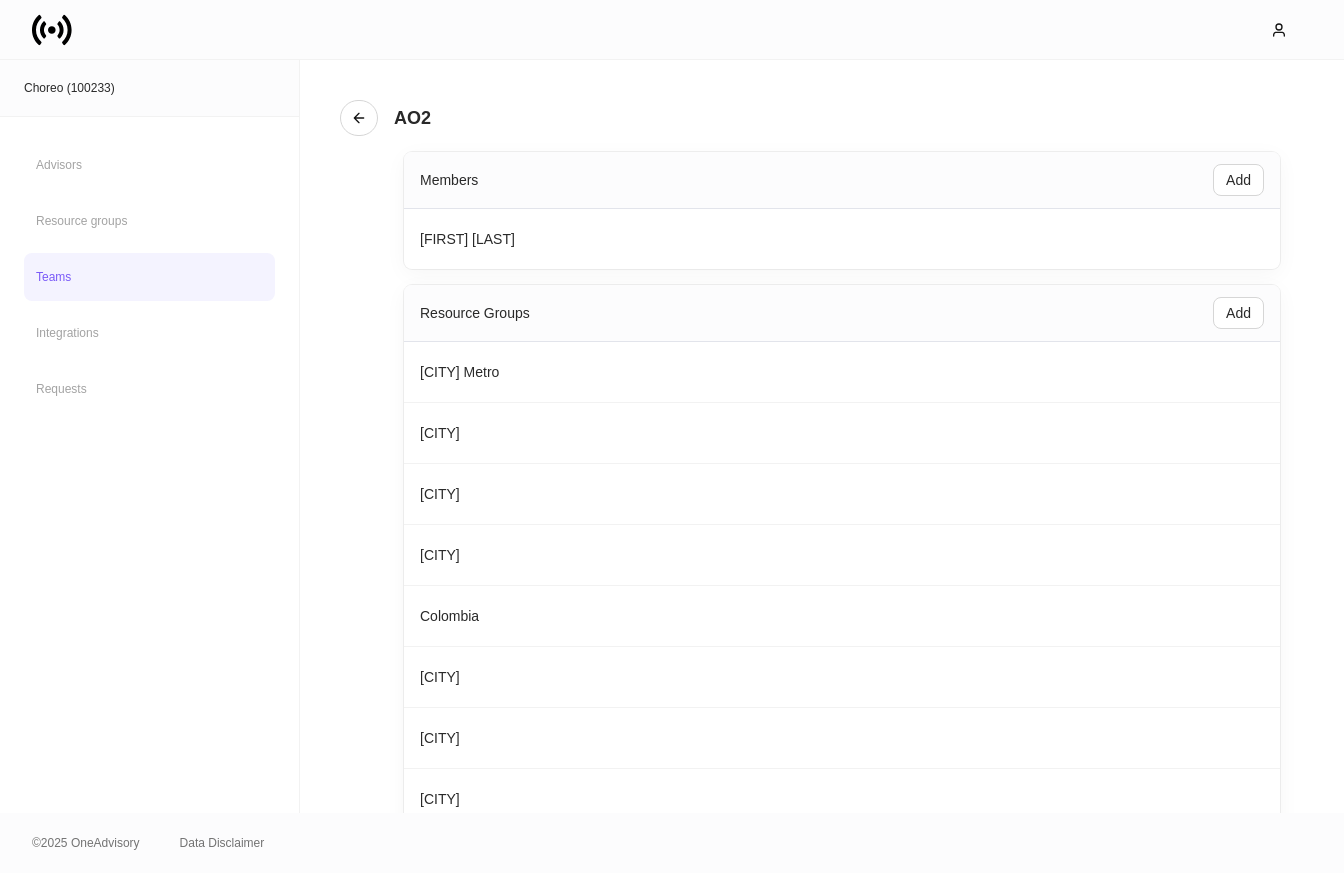 scroll, scrollTop: 0, scrollLeft: 0, axis: both 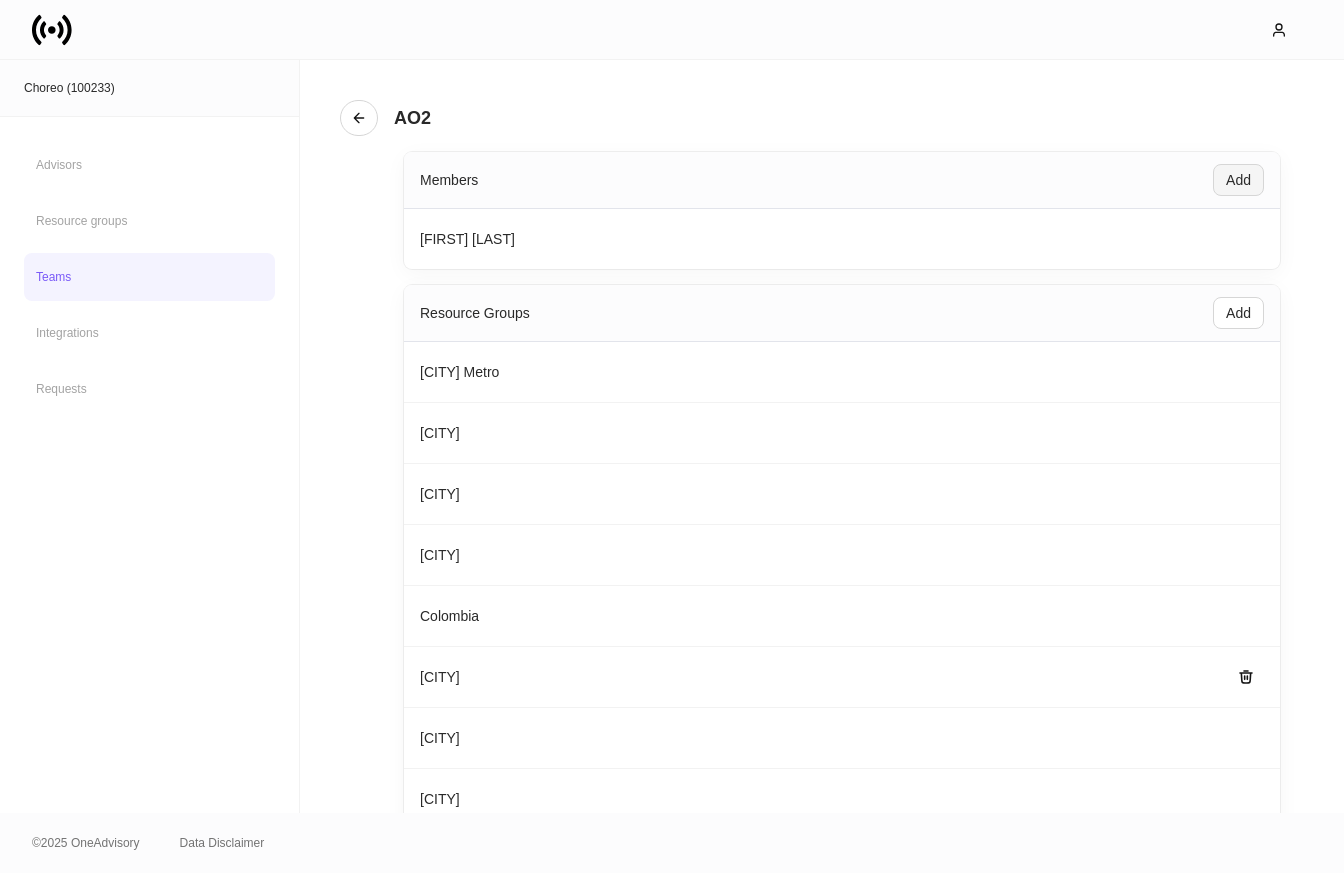 type 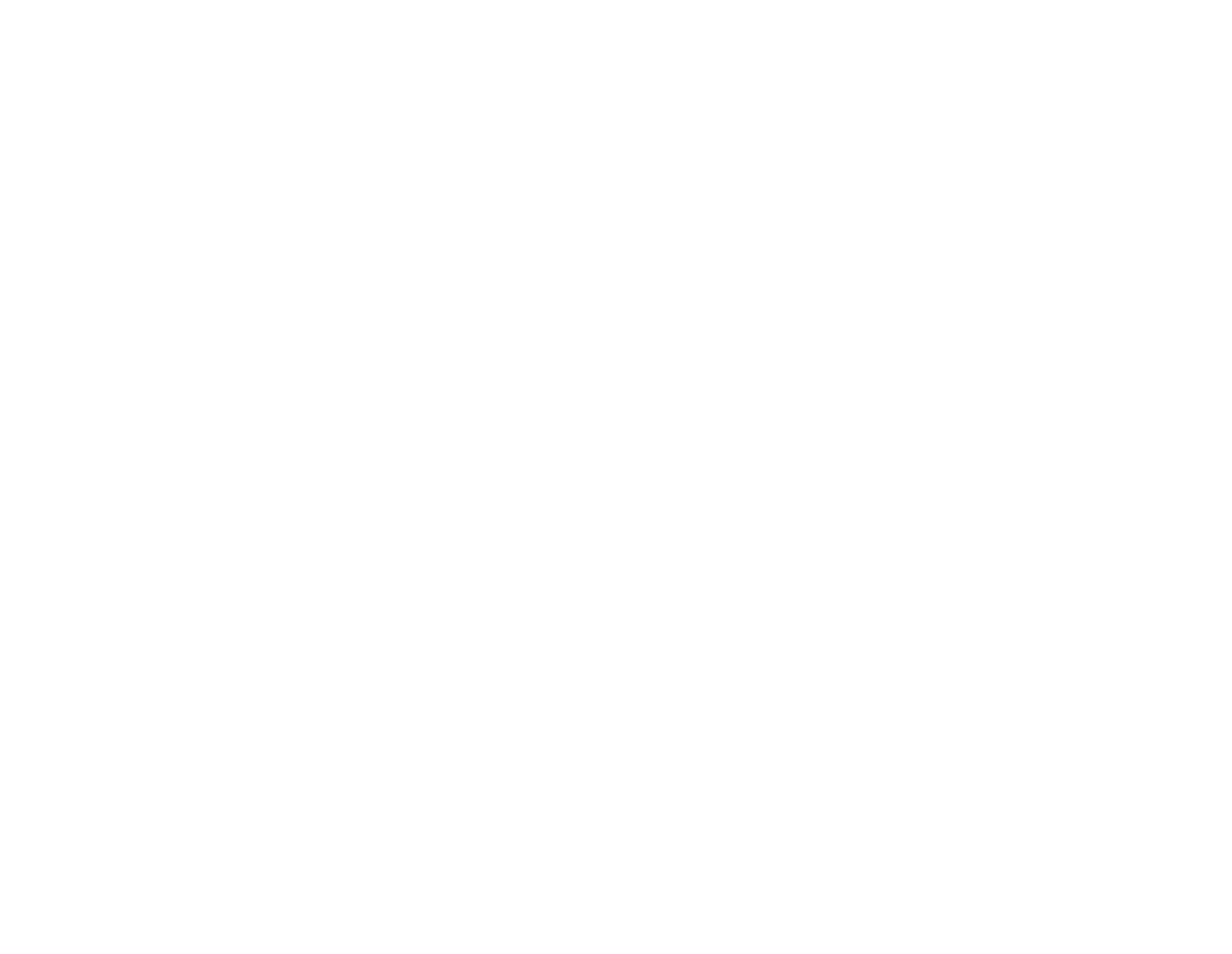 scroll, scrollTop: 0, scrollLeft: 0, axis: both 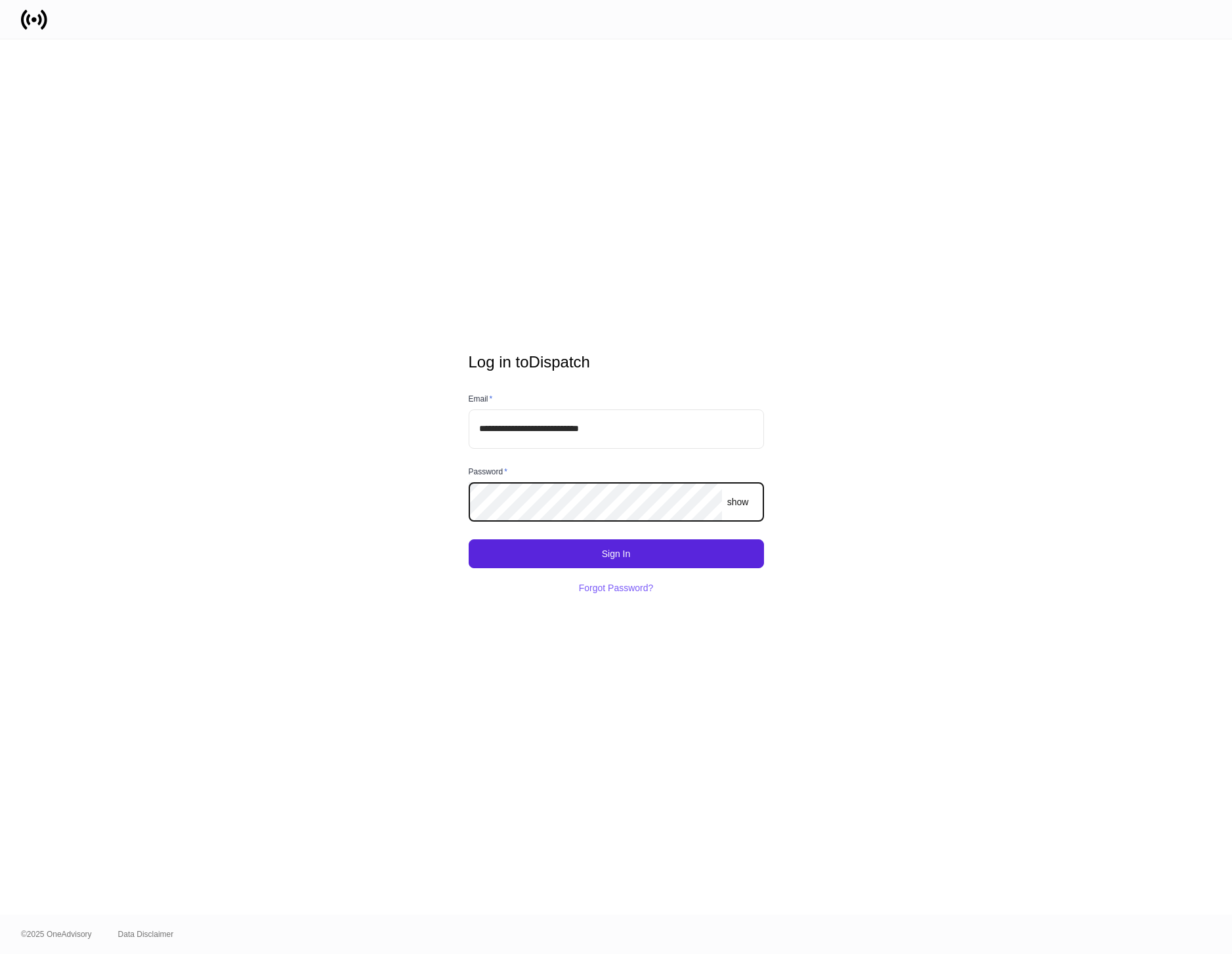 click on "Sign In" at bounding box center [616, 554] 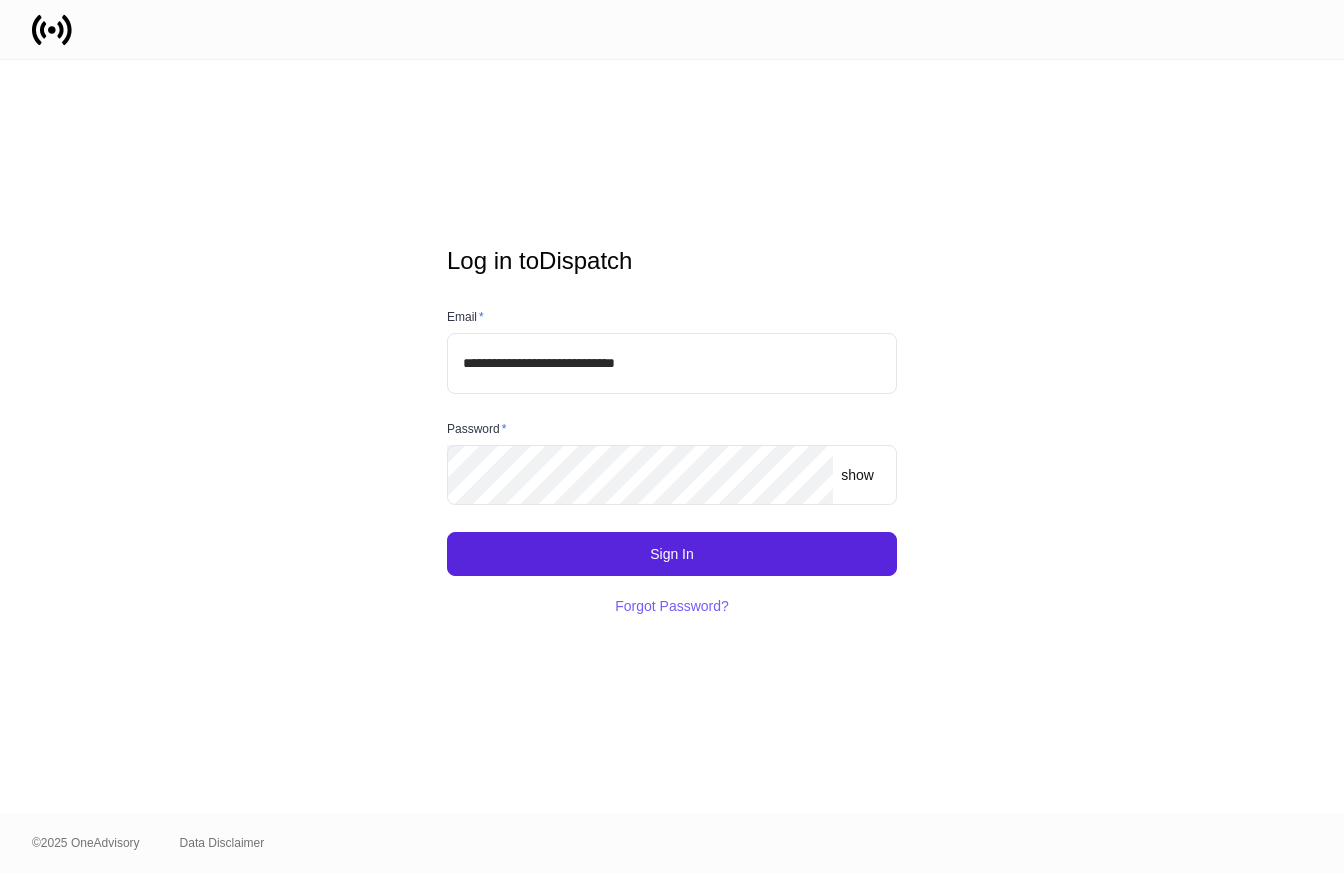 scroll, scrollTop: 0, scrollLeft: 0, axis: both 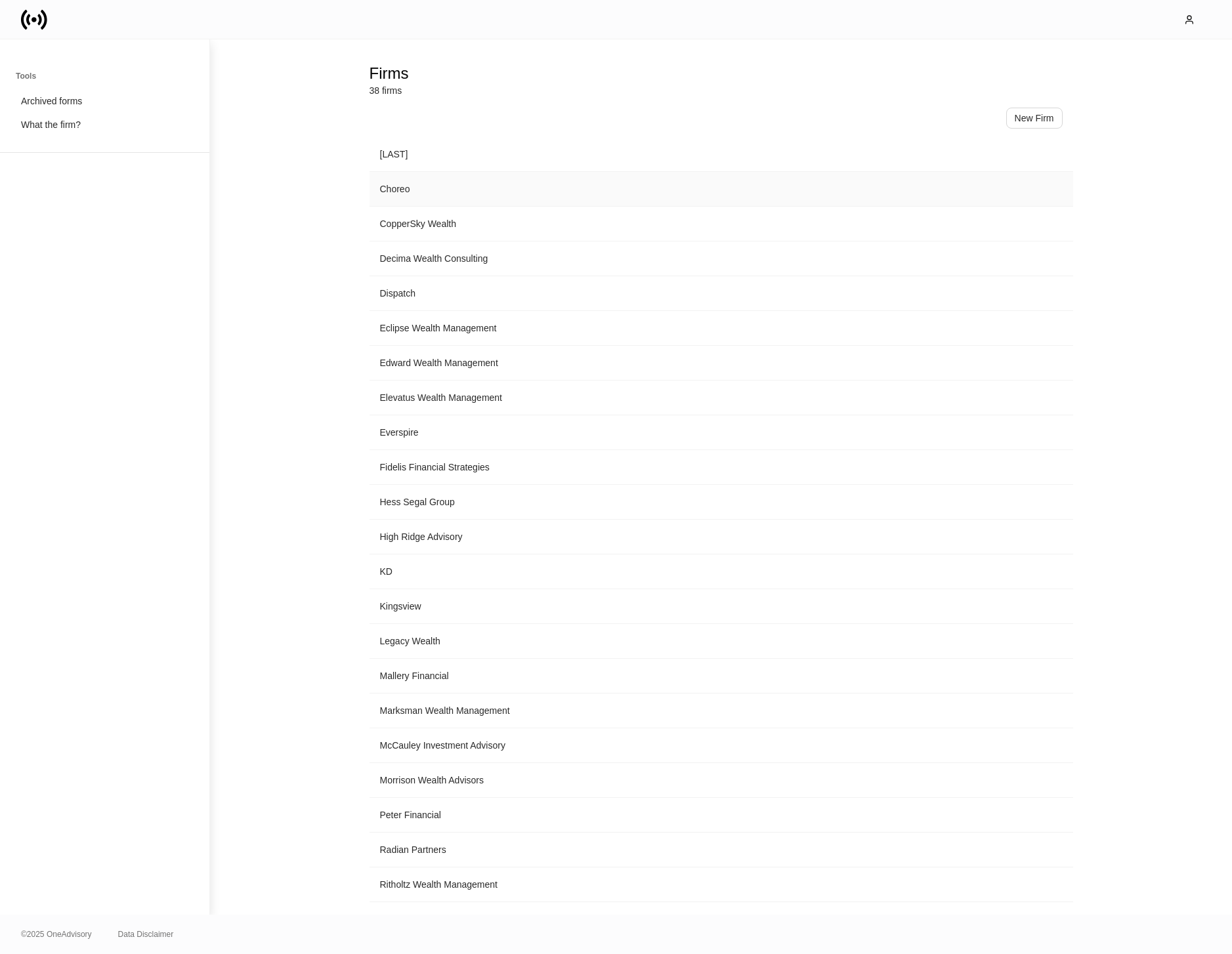 click on "Choreo" at bounding box center (721, 189) 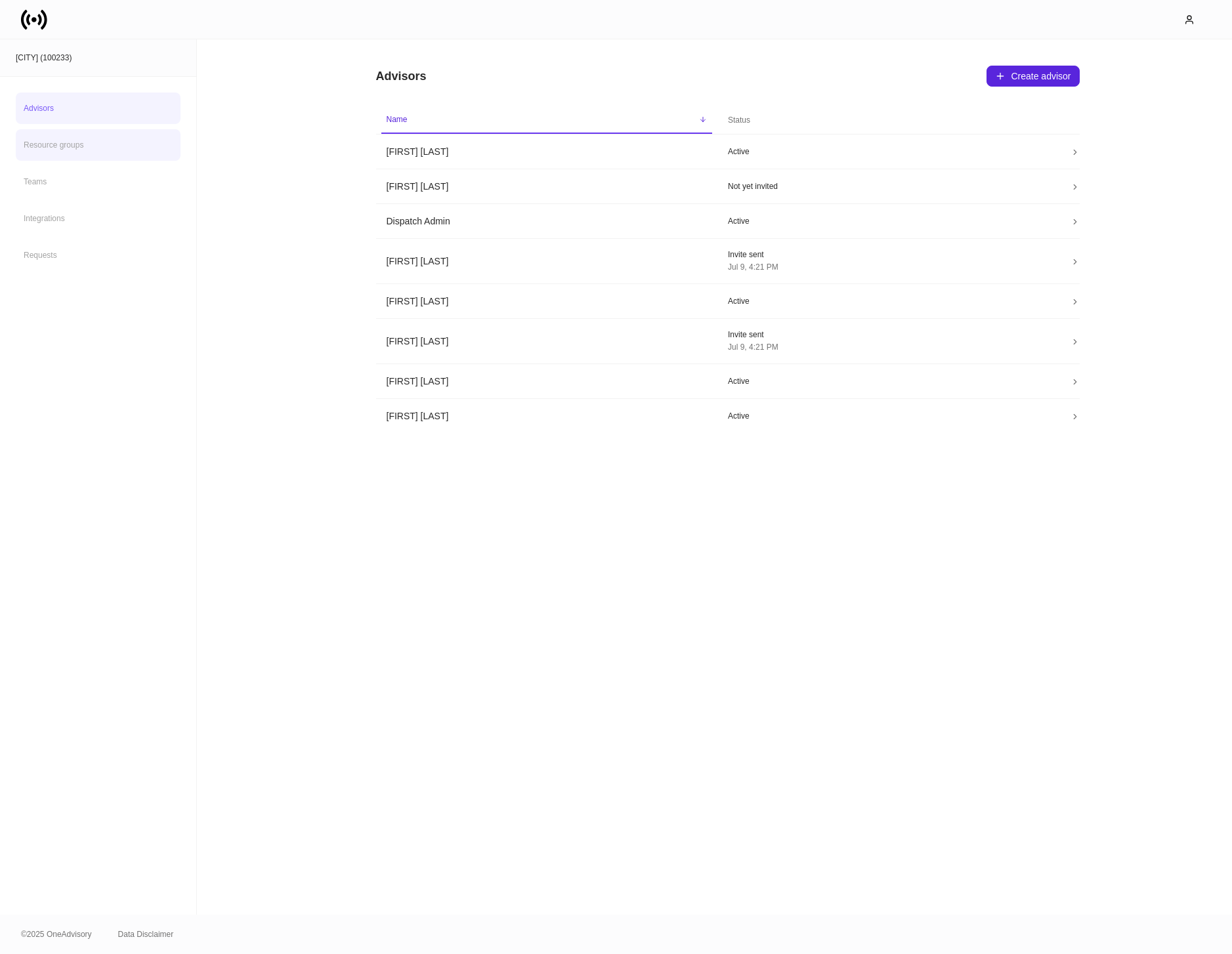click on "Resource groups" at bounding box center [98, 145] 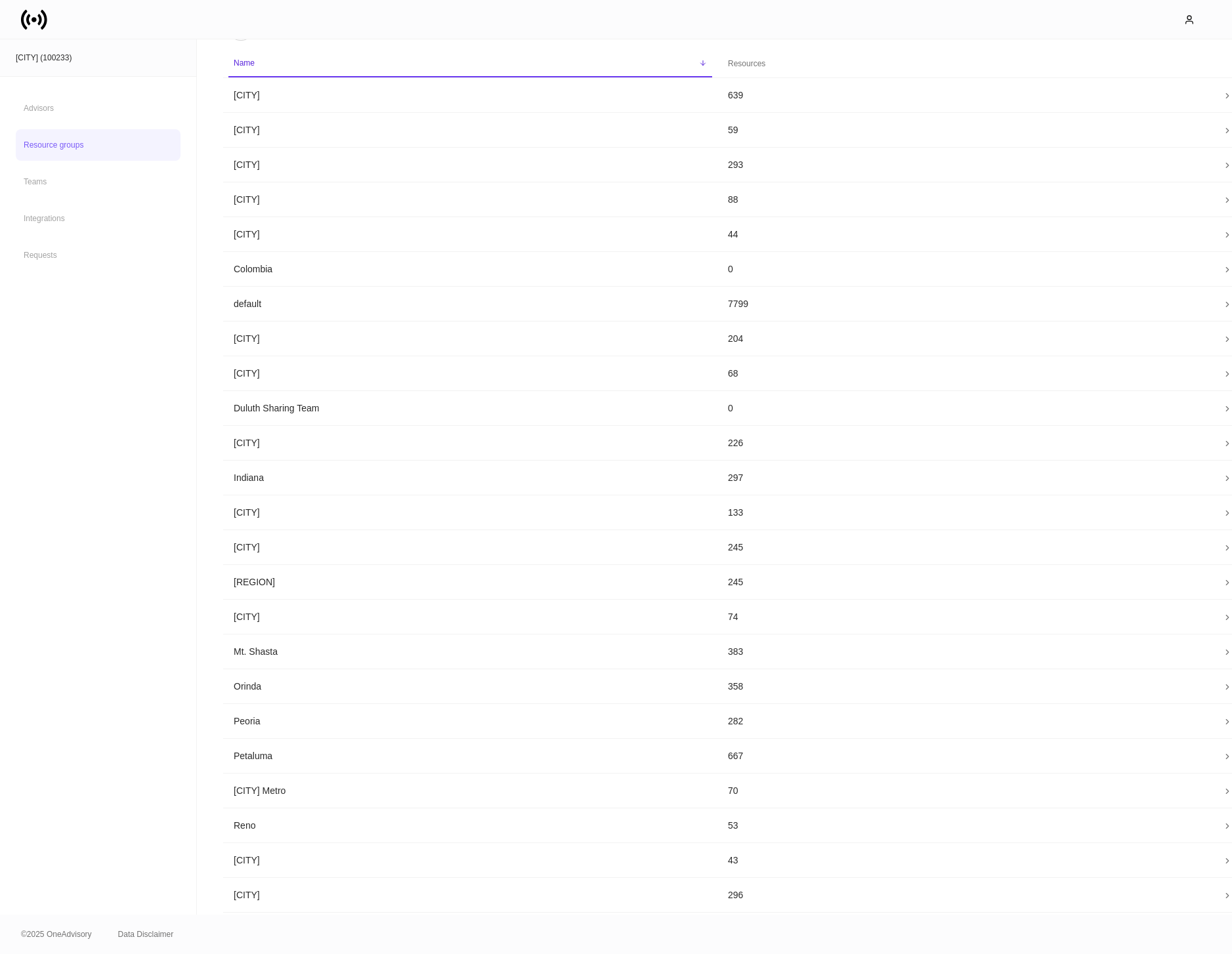 scroll, scrollTop: 0, scrollLeft: 0, axis: both 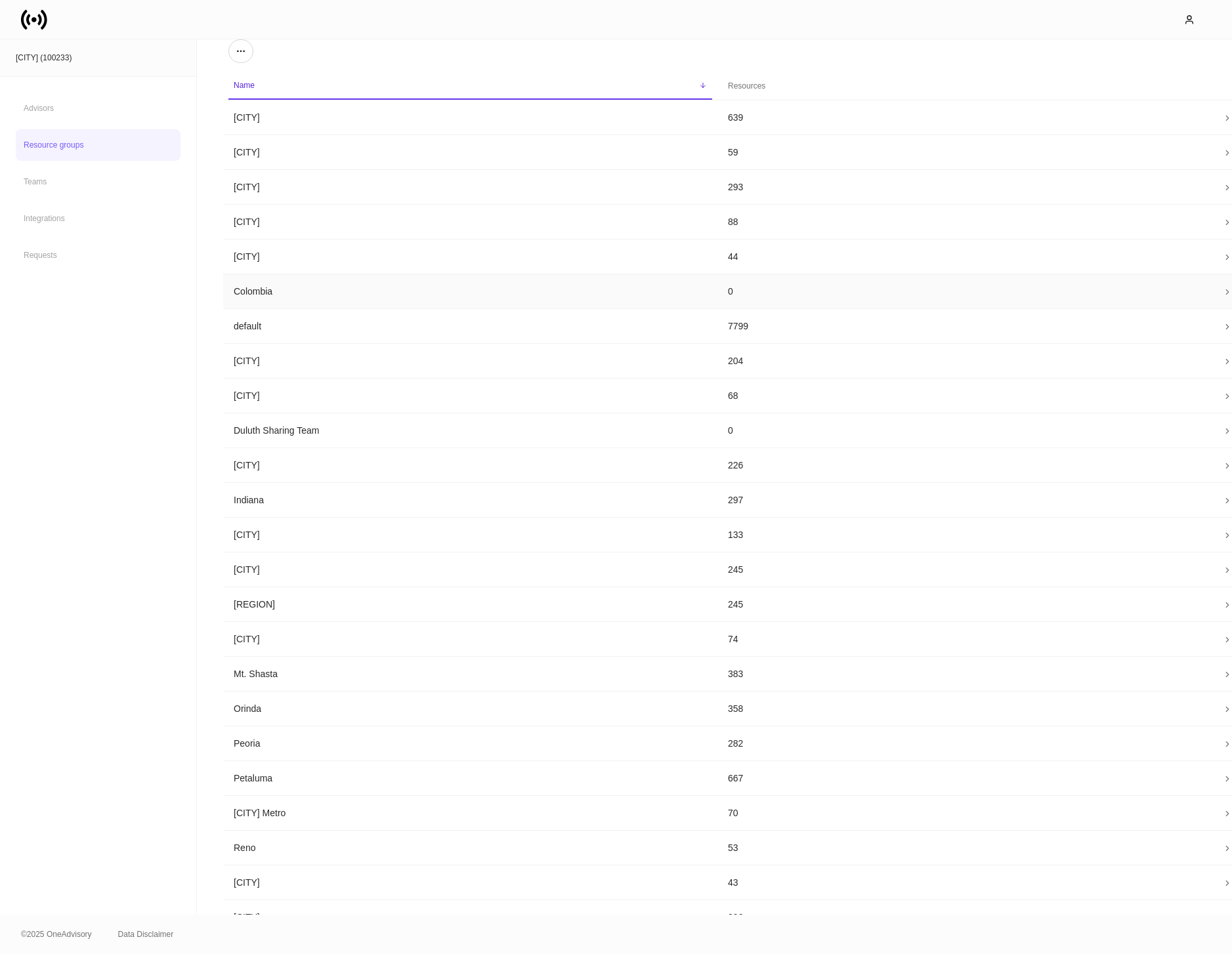 click on "Colombia" at bounding box center [470, 291] 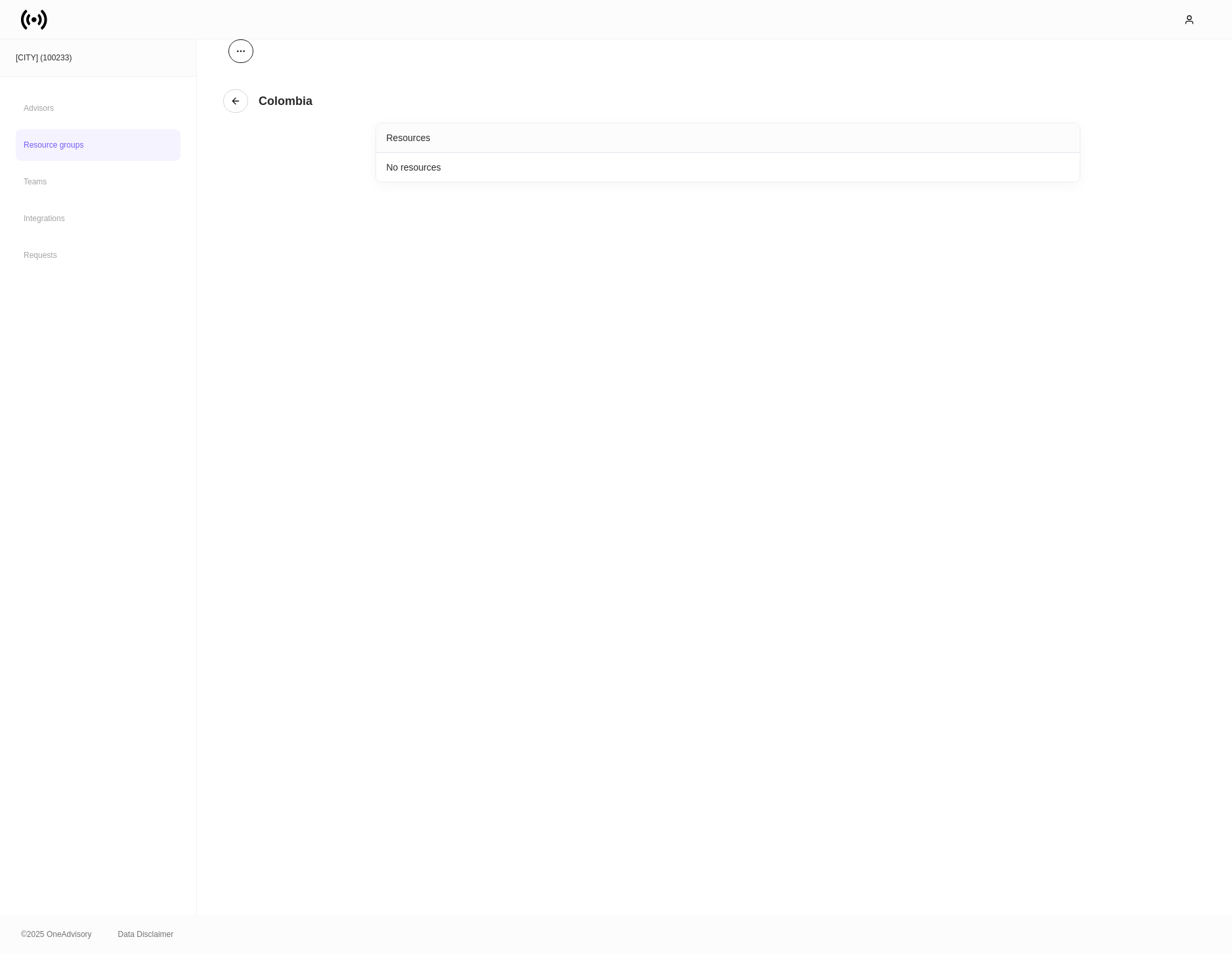 click at bounding box center [241, 51] 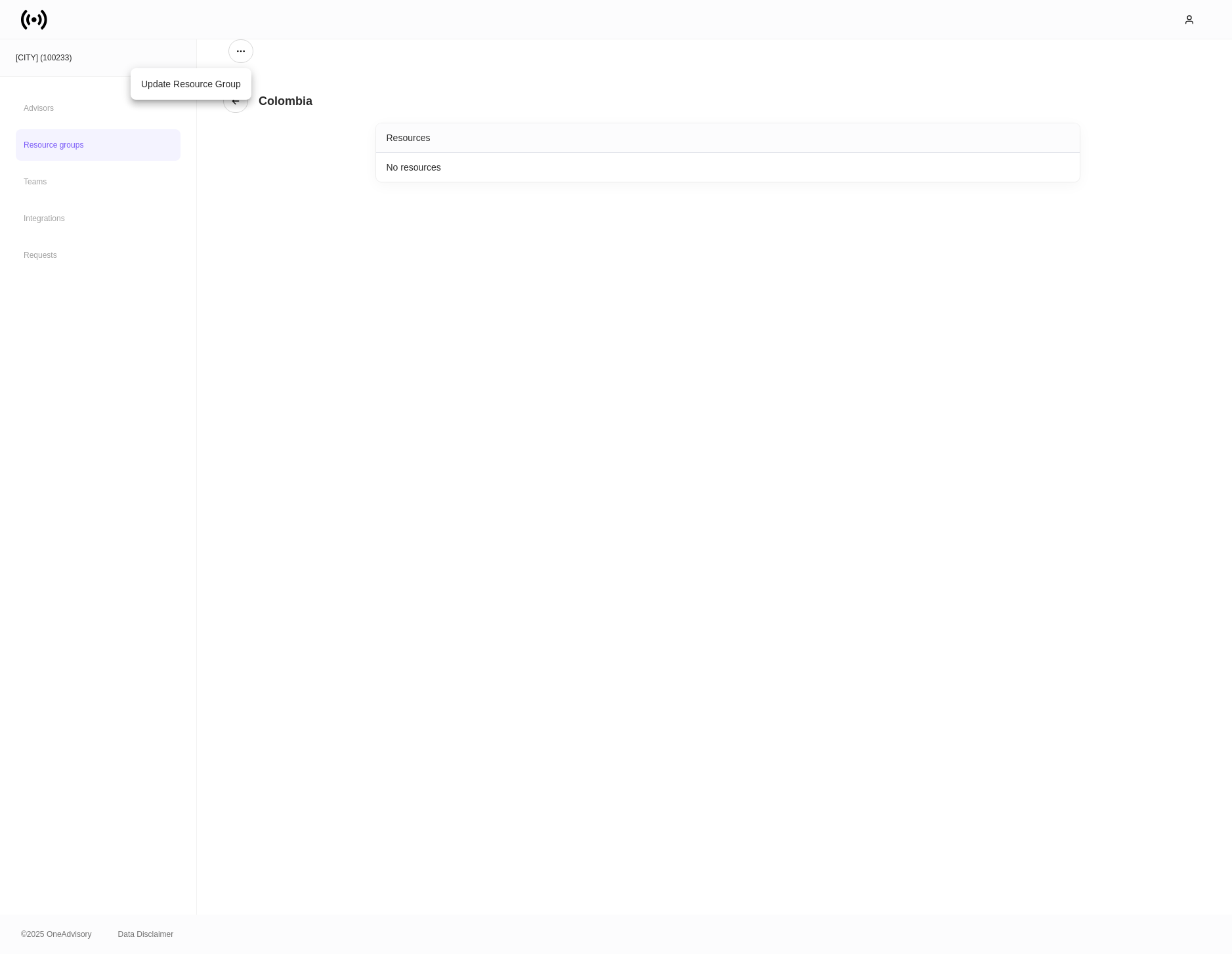 click on "Update Resource Group" at bounding box center (191, 84) 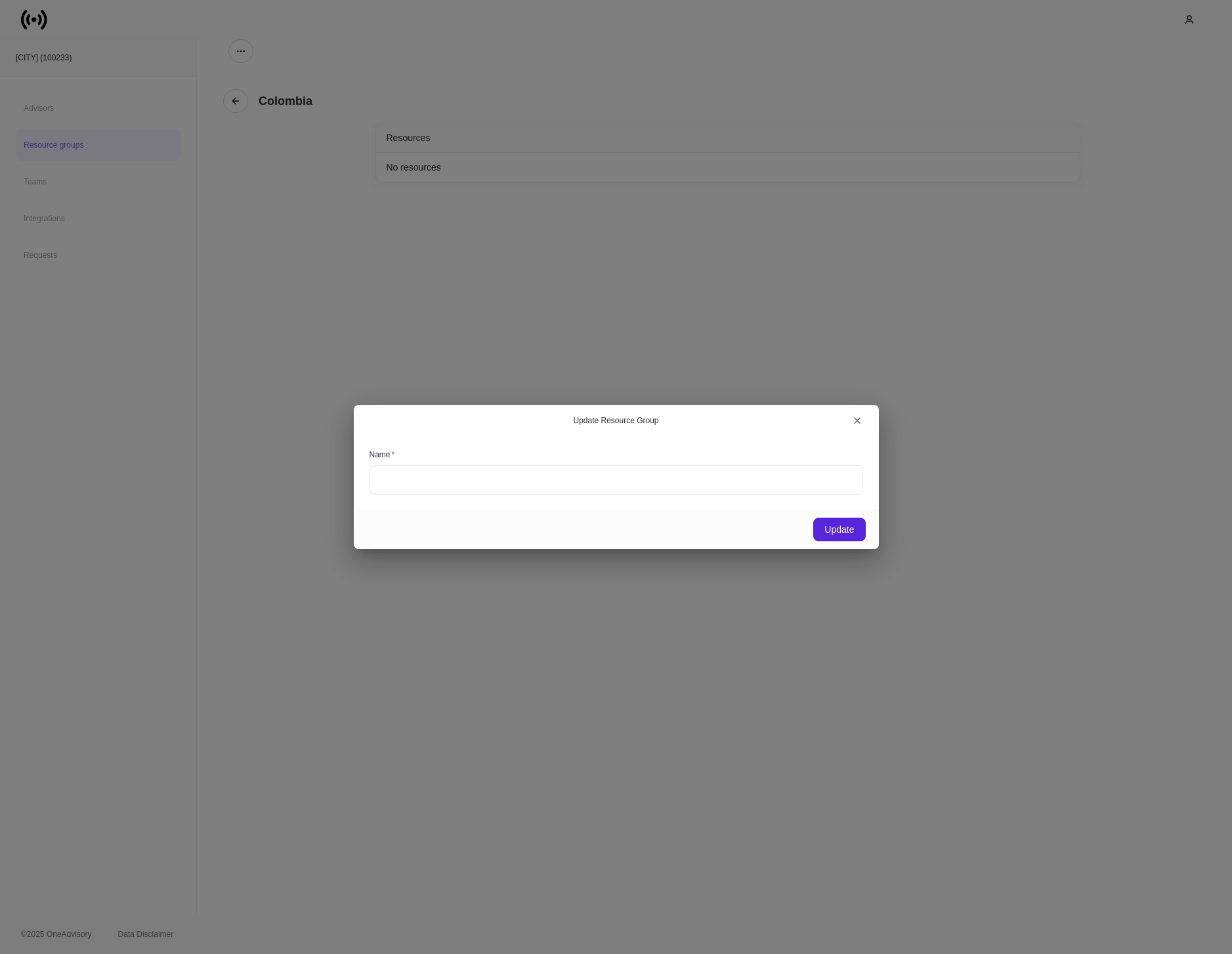 click on "Name *" at bounding box center (616, 457) 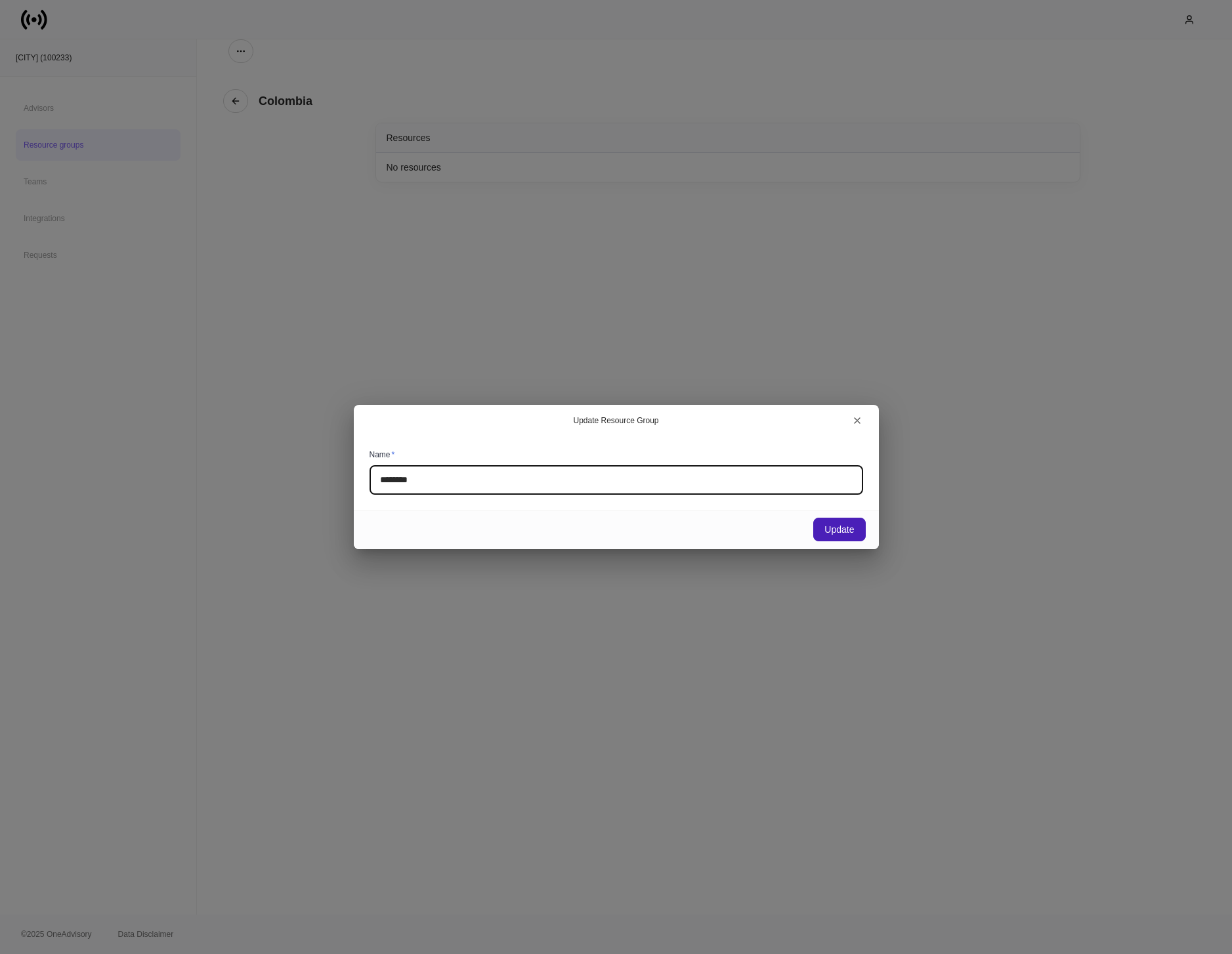 type on "********" 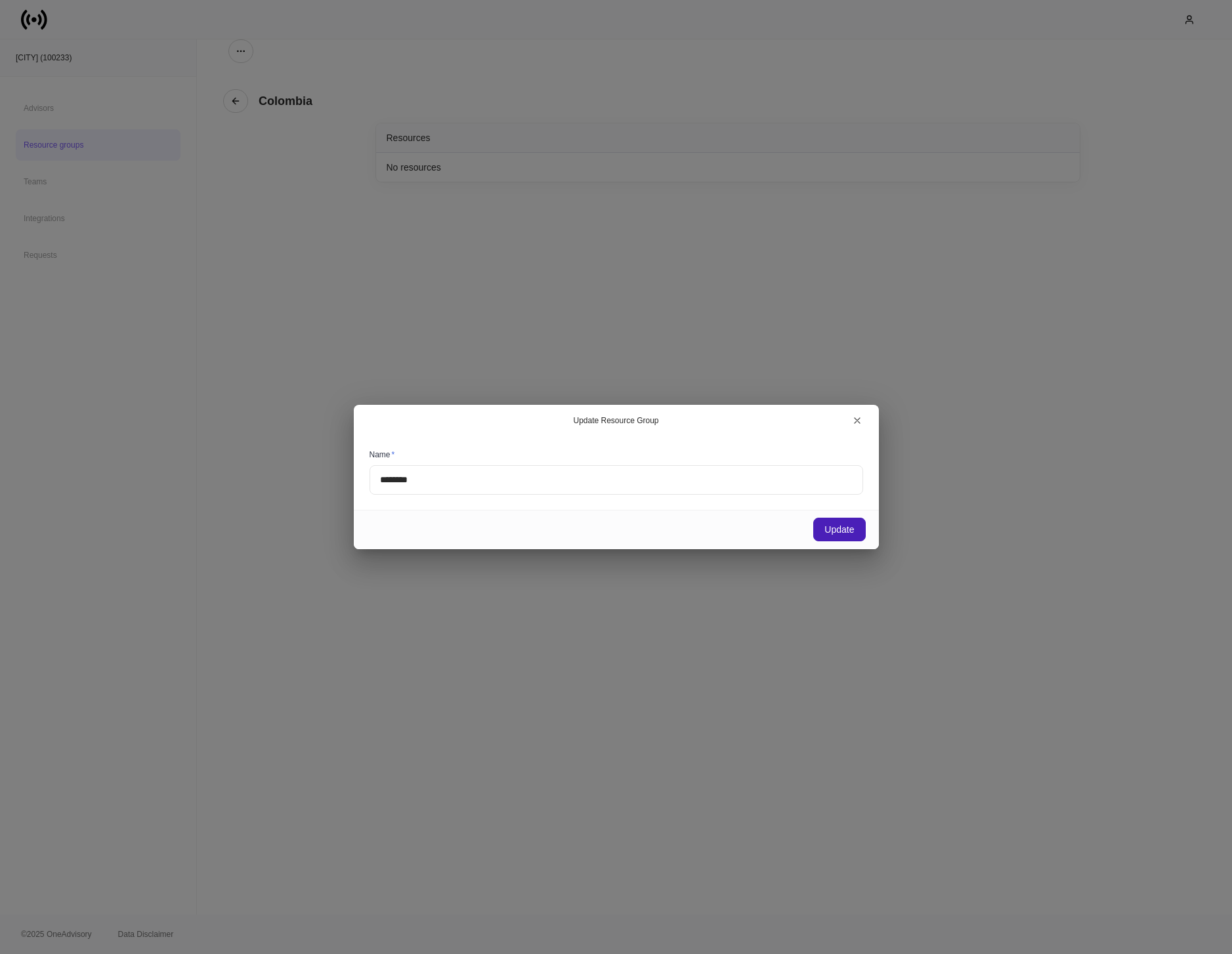 click on "Update" at bounding box center [839, 529] 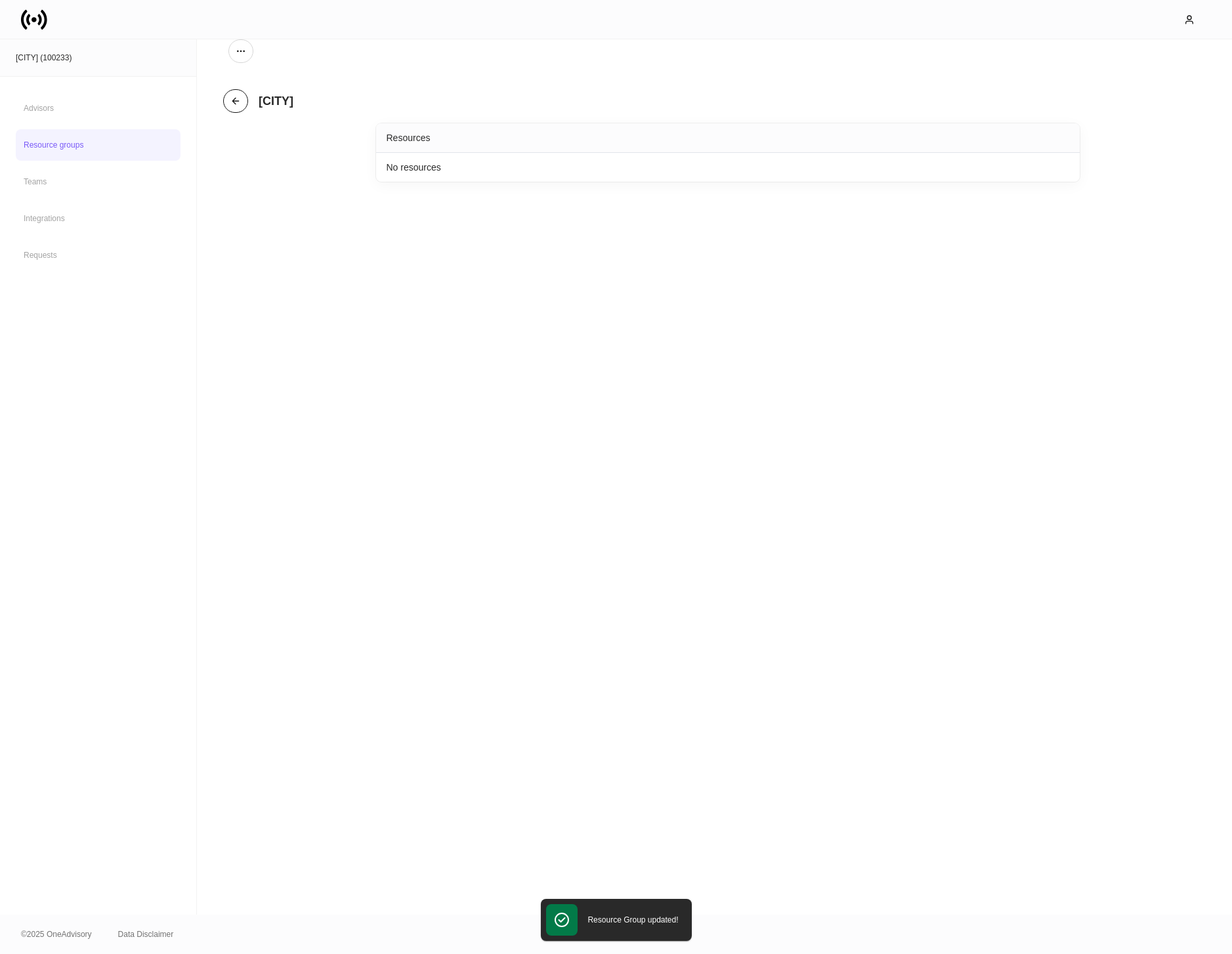 click 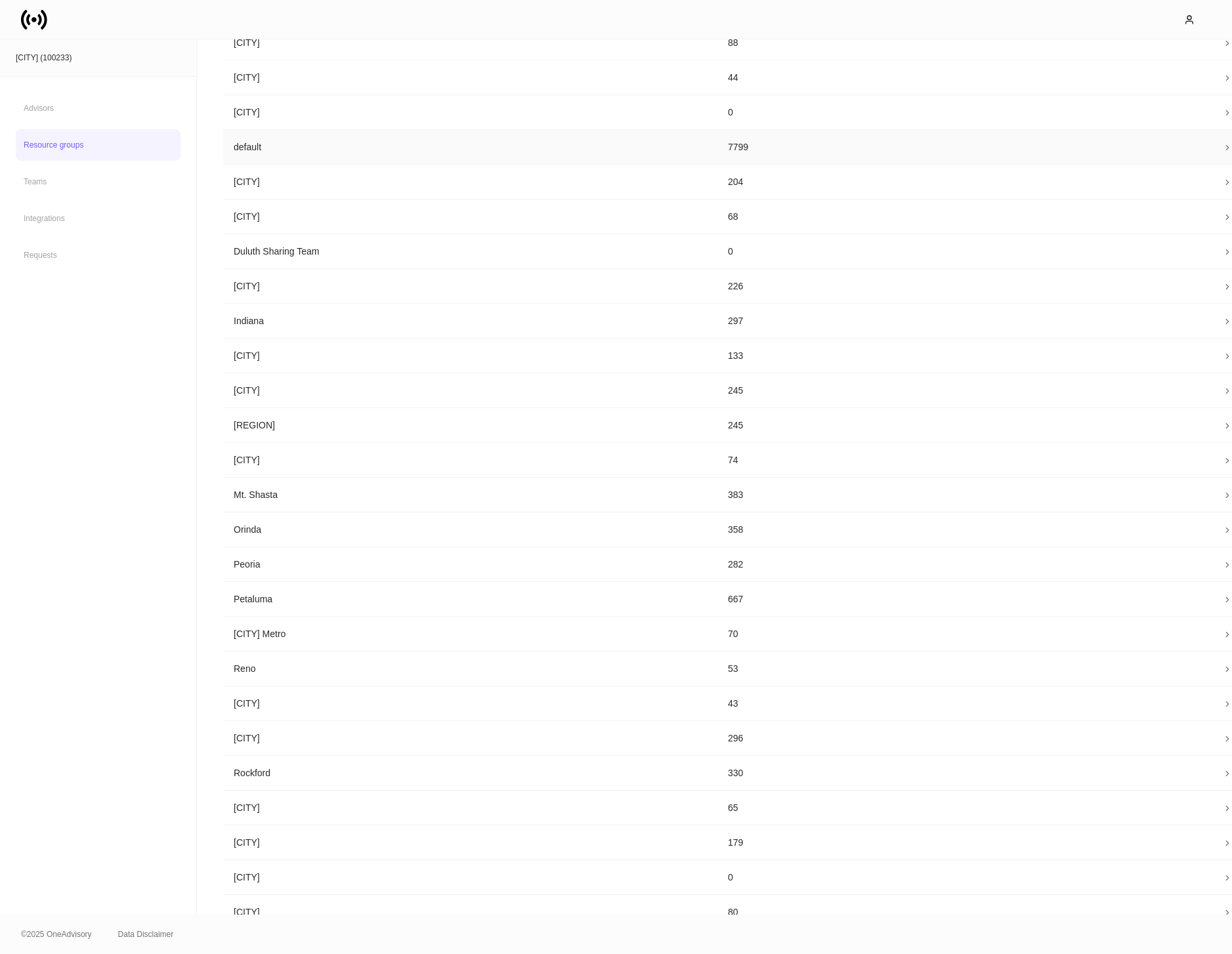 scroll, scrollTop: 0, scrollLeft: 0, axis: both 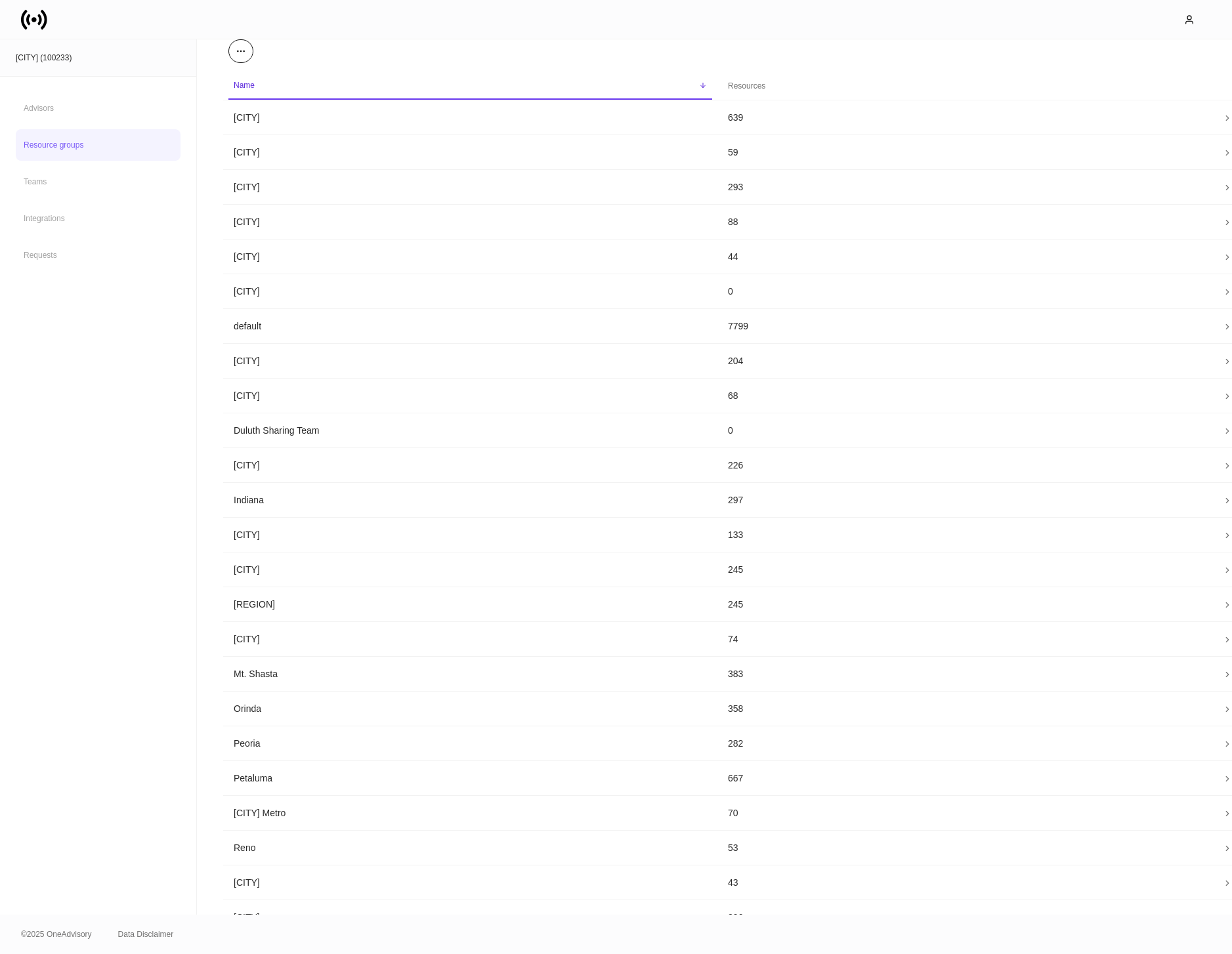 click at bounding box center [241, 51] 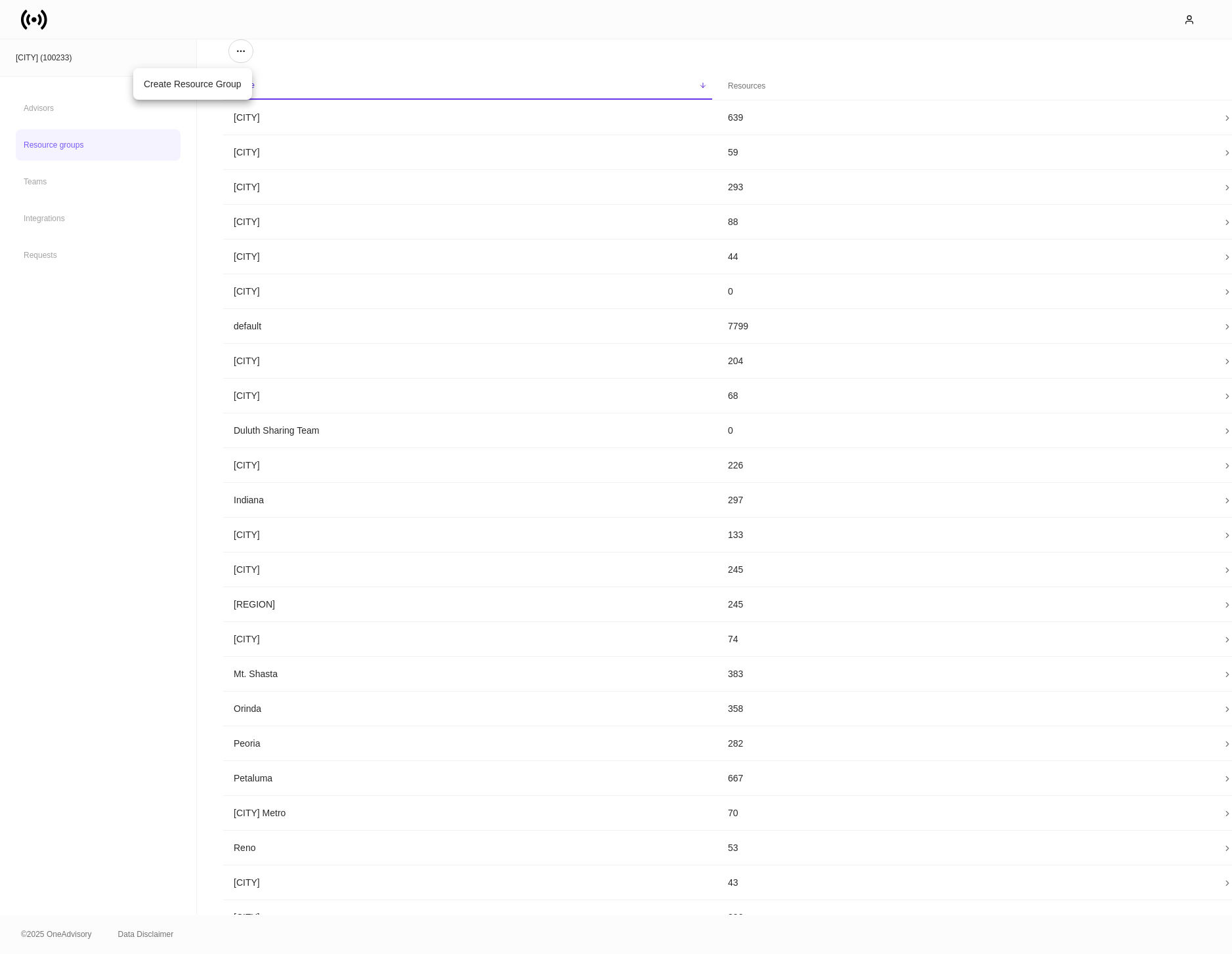click at bounding box center [616, 477] 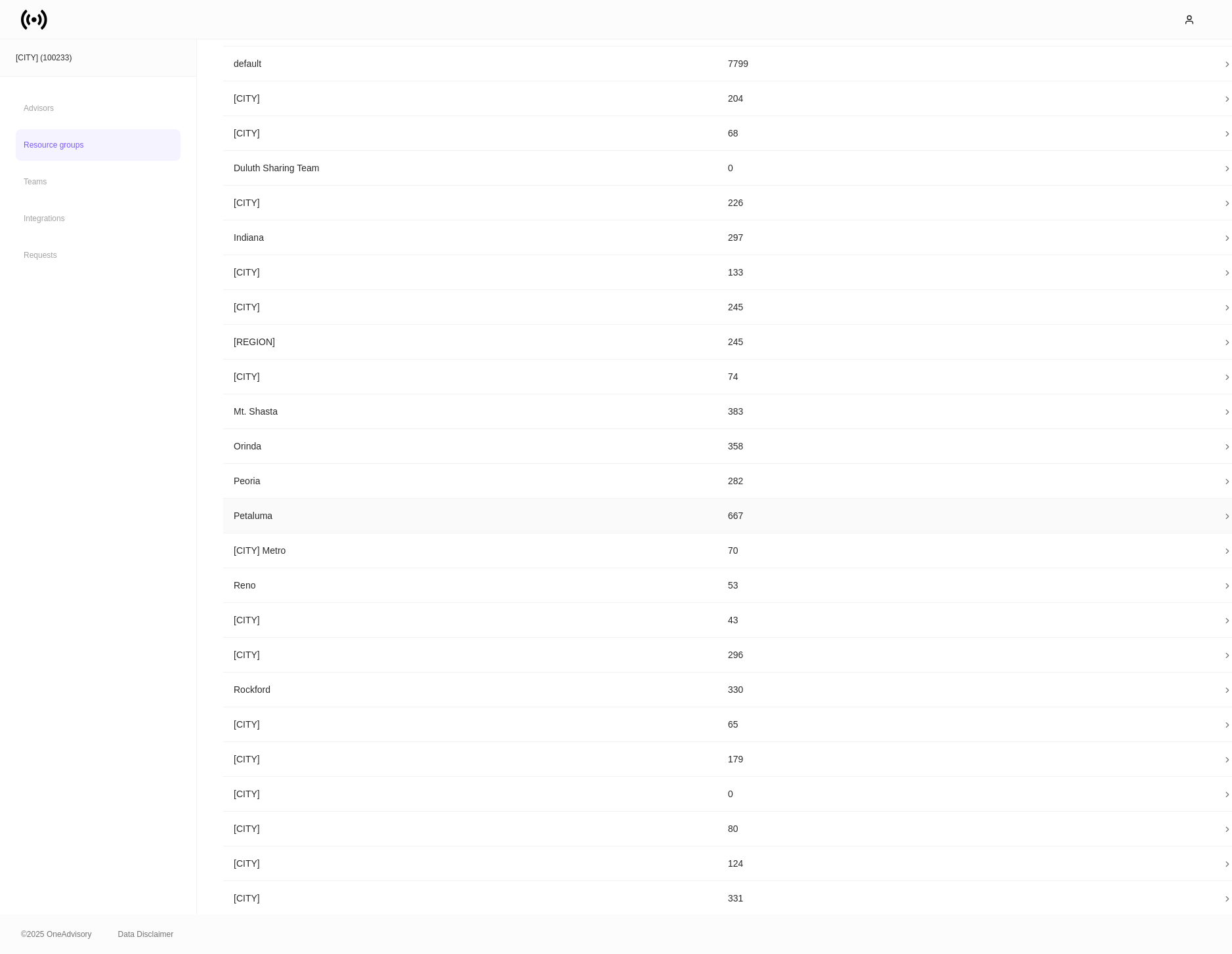 scroll, scrollTop: 263, scrollLeft: 0, axis: vertical 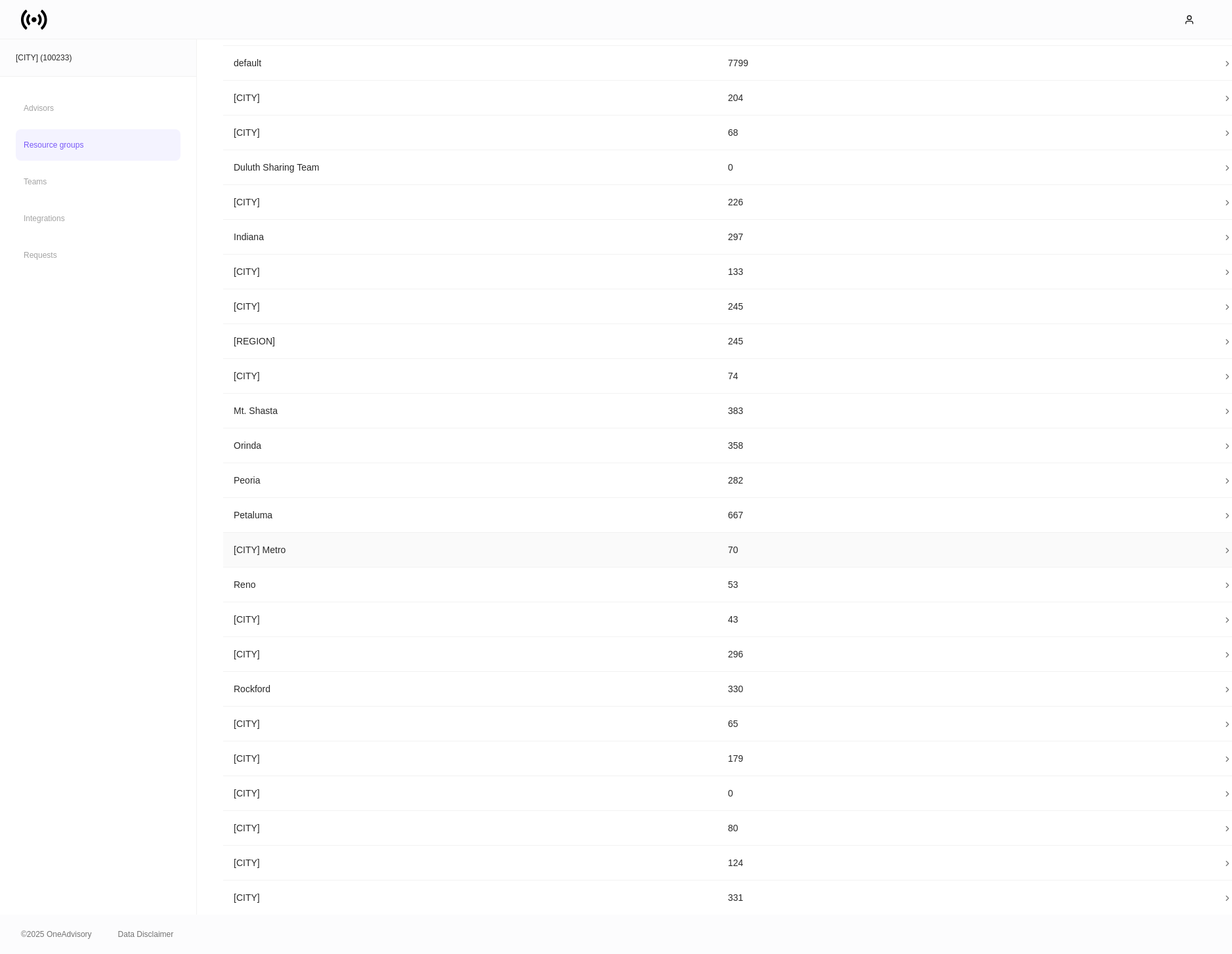 click on "Philadelphia Metro" at bounding box center [470, 550] 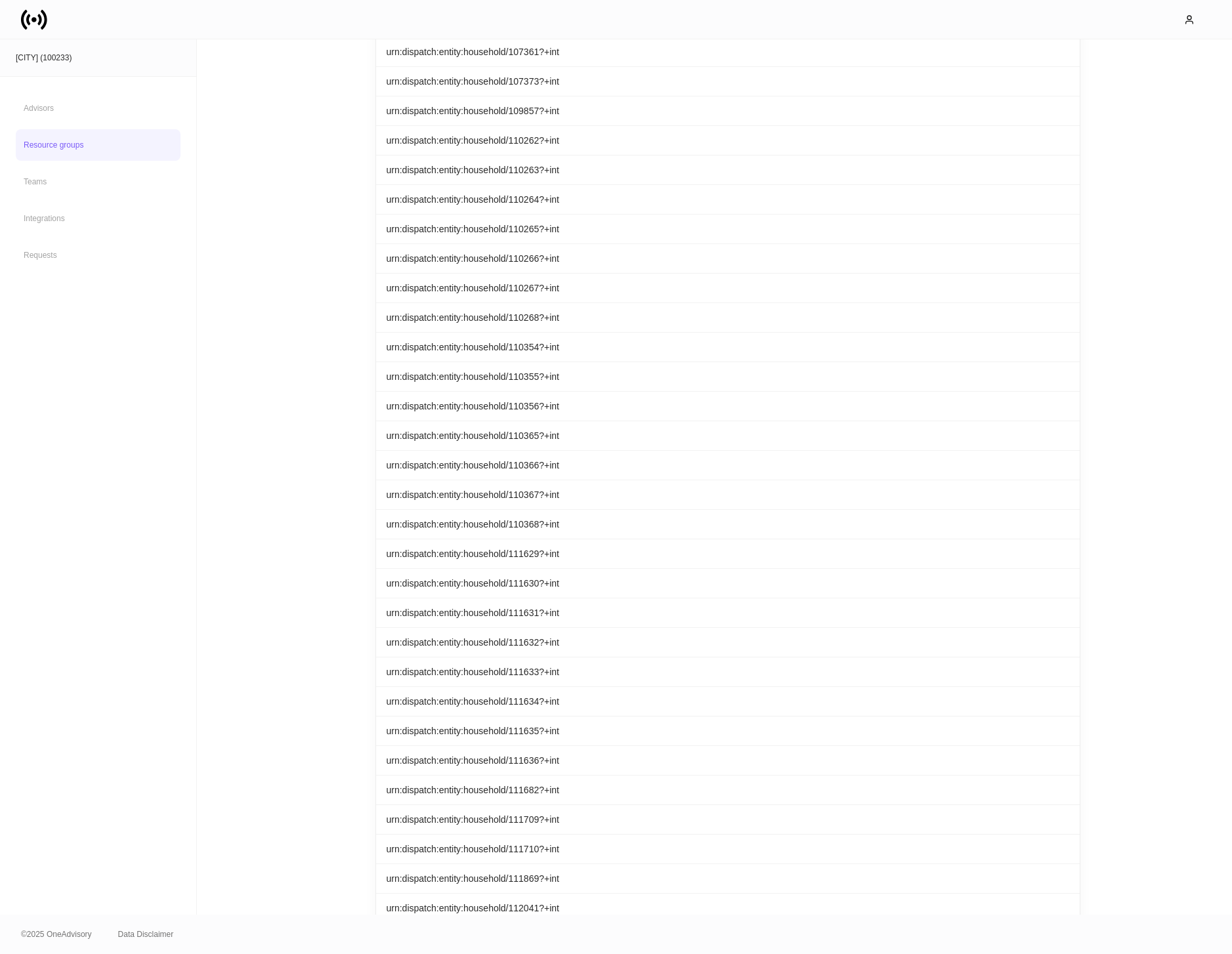 scroll, scrollTop: 0, scrollLeft: 0, axis: both 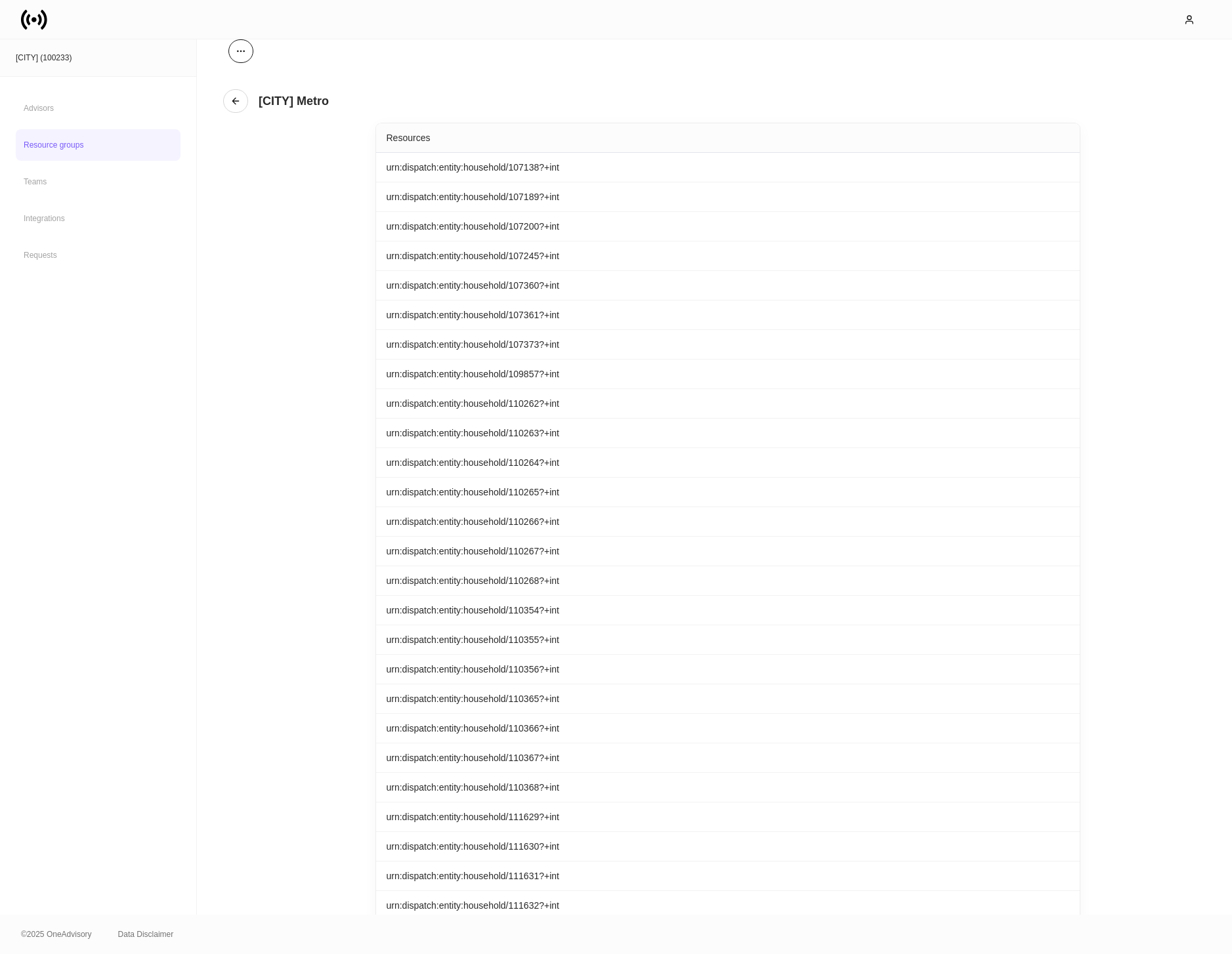 click at bounding box center (241, 51) 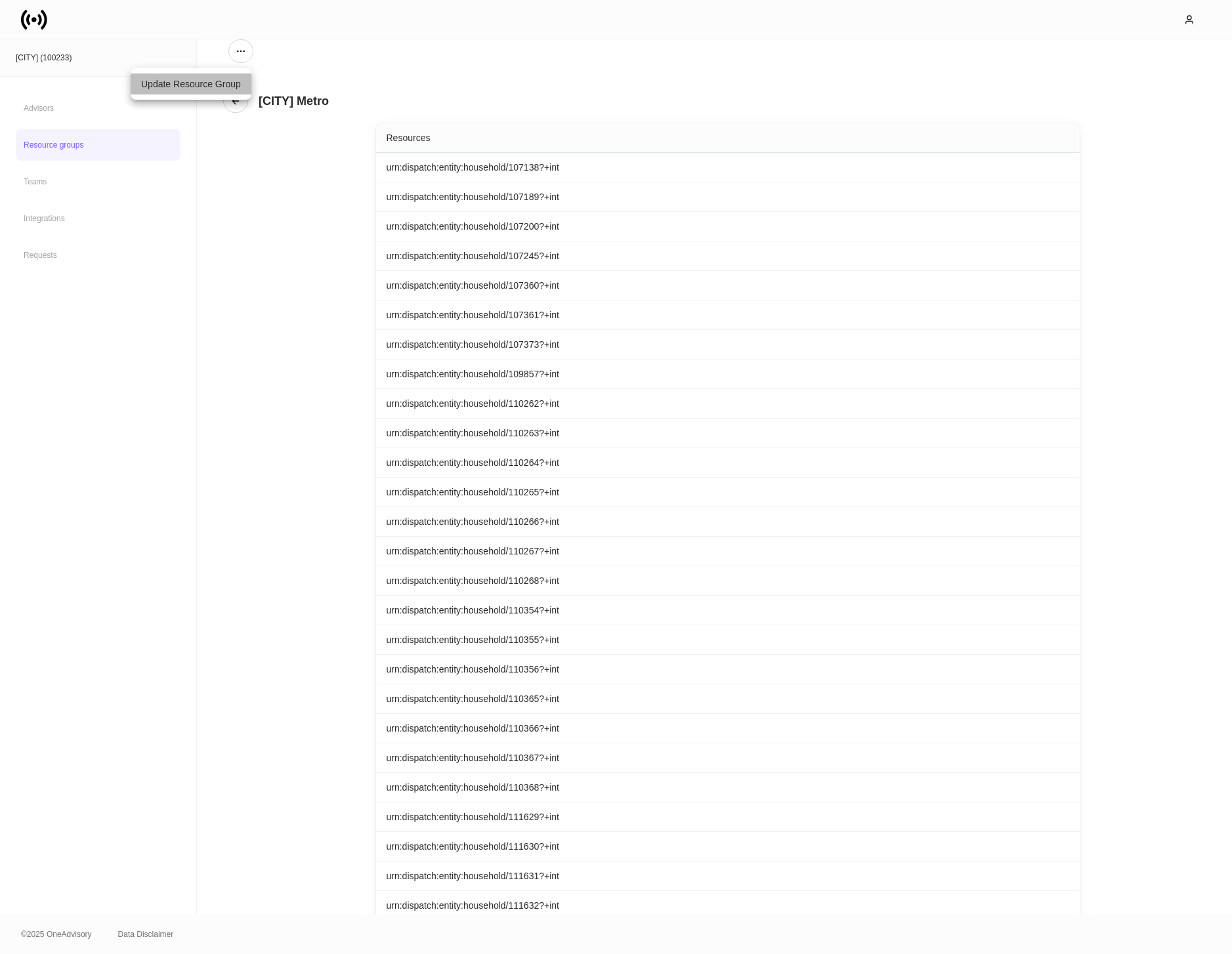 click on "Update Resource Group" at bounding box center [191, 84] 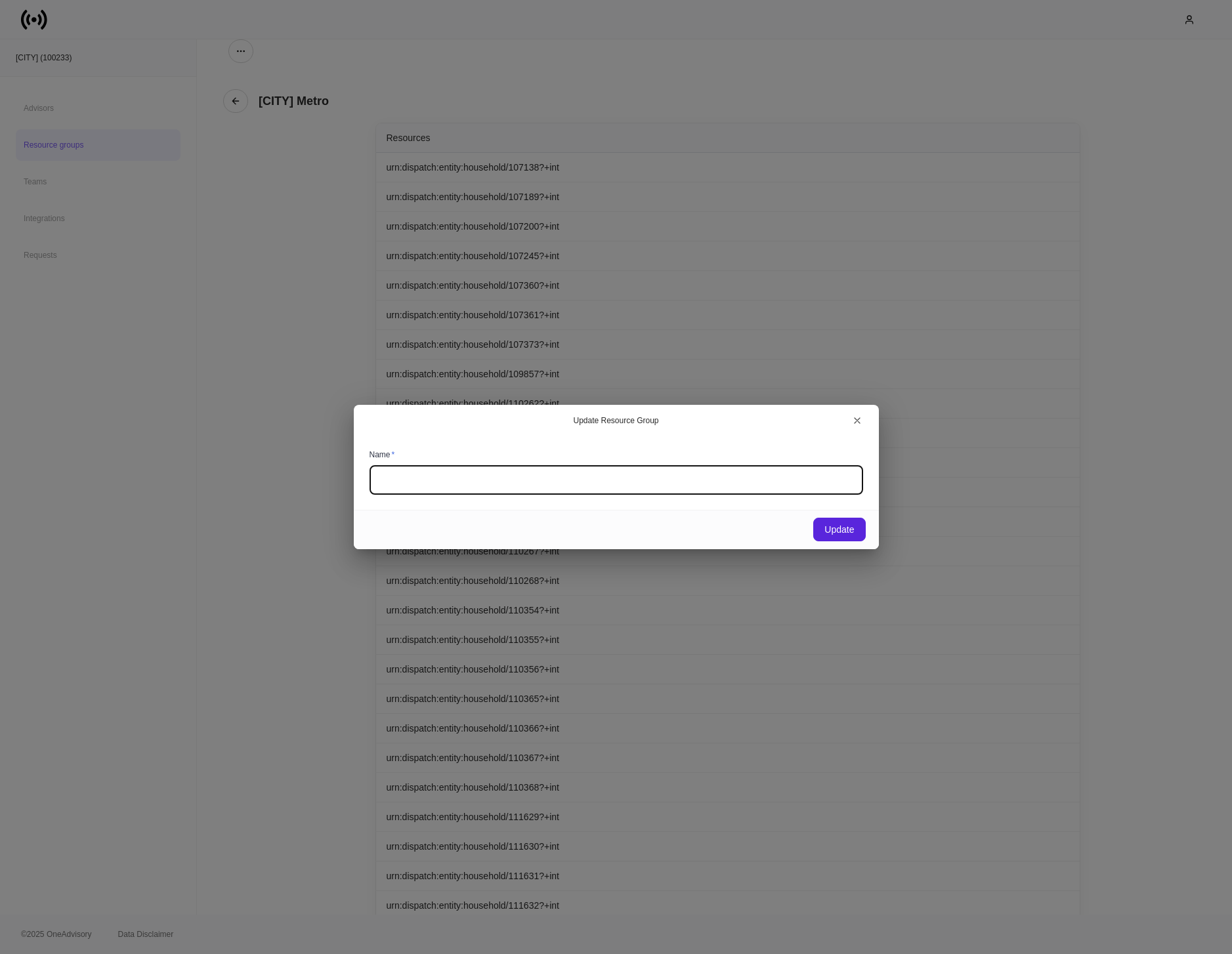 click at bounding box center (616, 480) 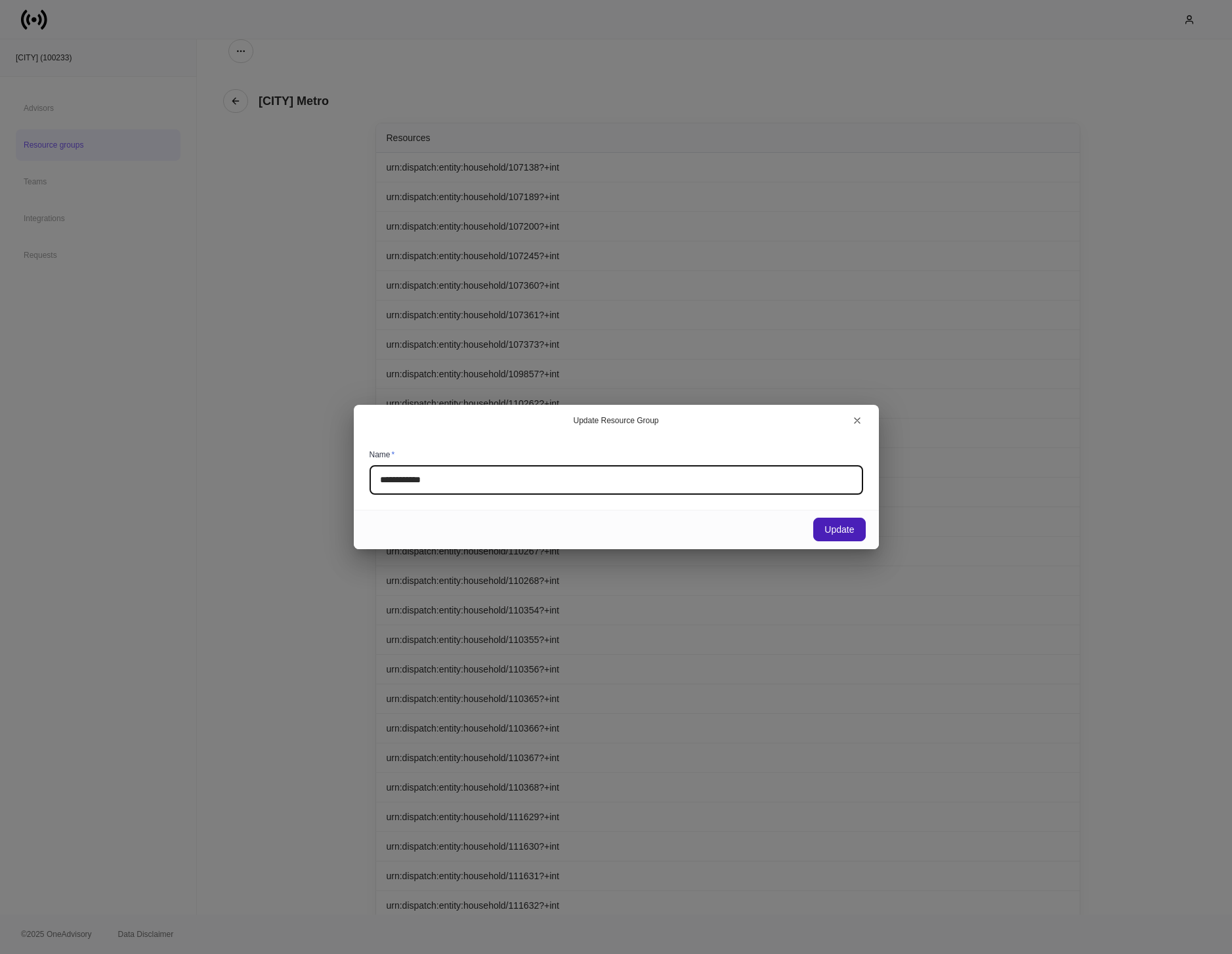 type on "**********" 